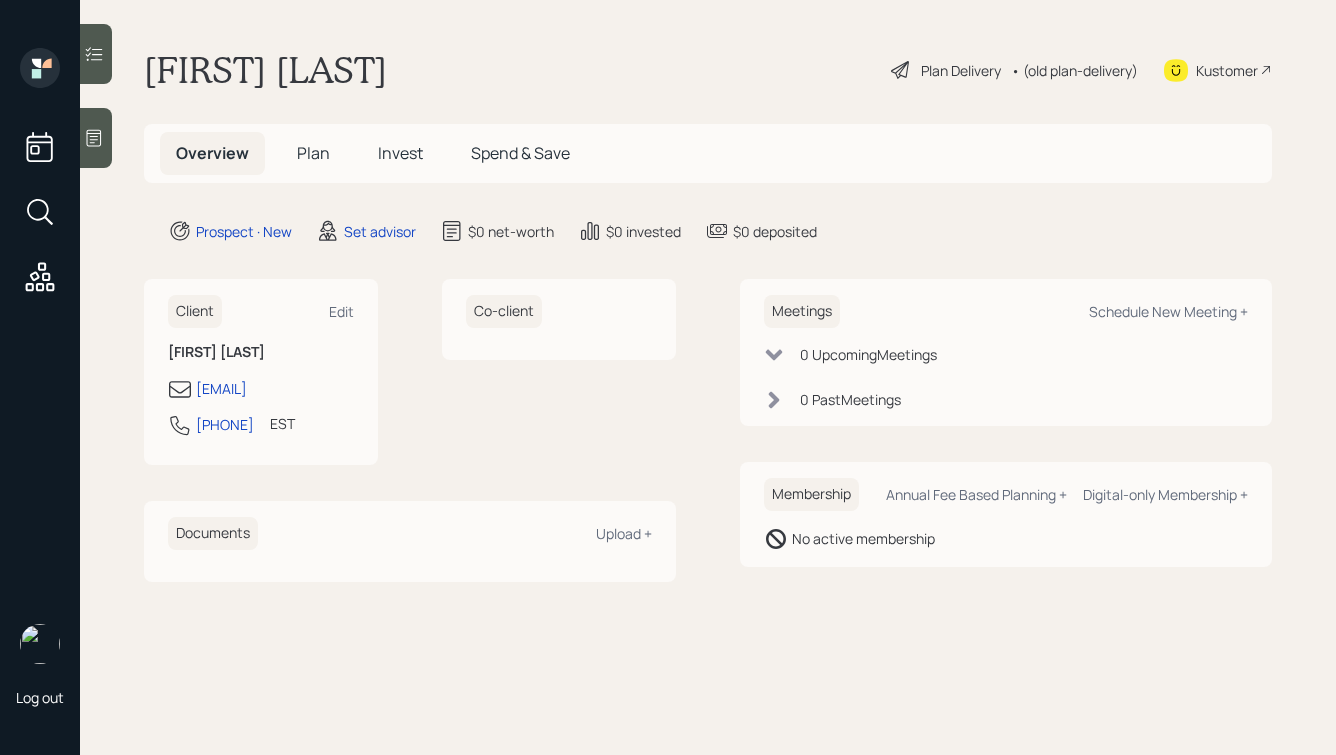 scroll, scrollTop: 0, scrollLeft: 0, axis: both 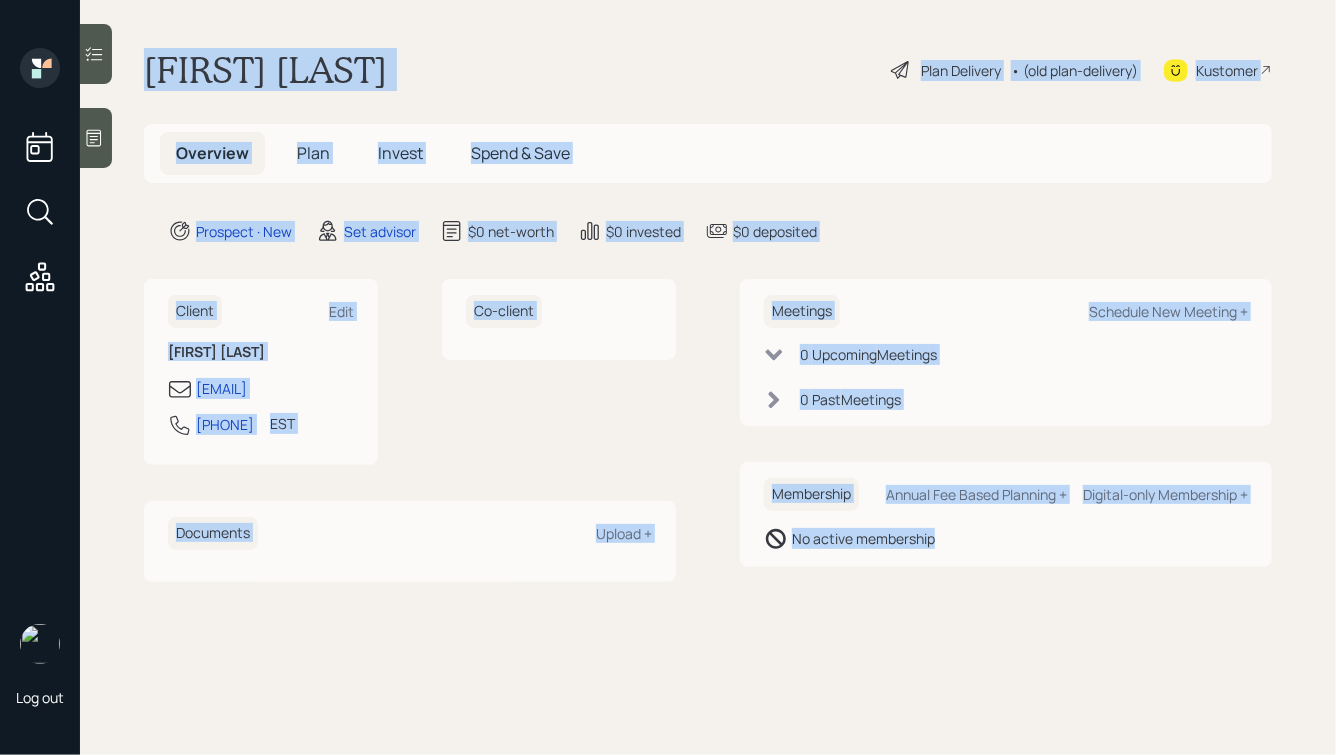 drag, startPoint x: 978, startPoint y: 560, endPoint x: 557, endPoint y: 24, distance: 681.5695 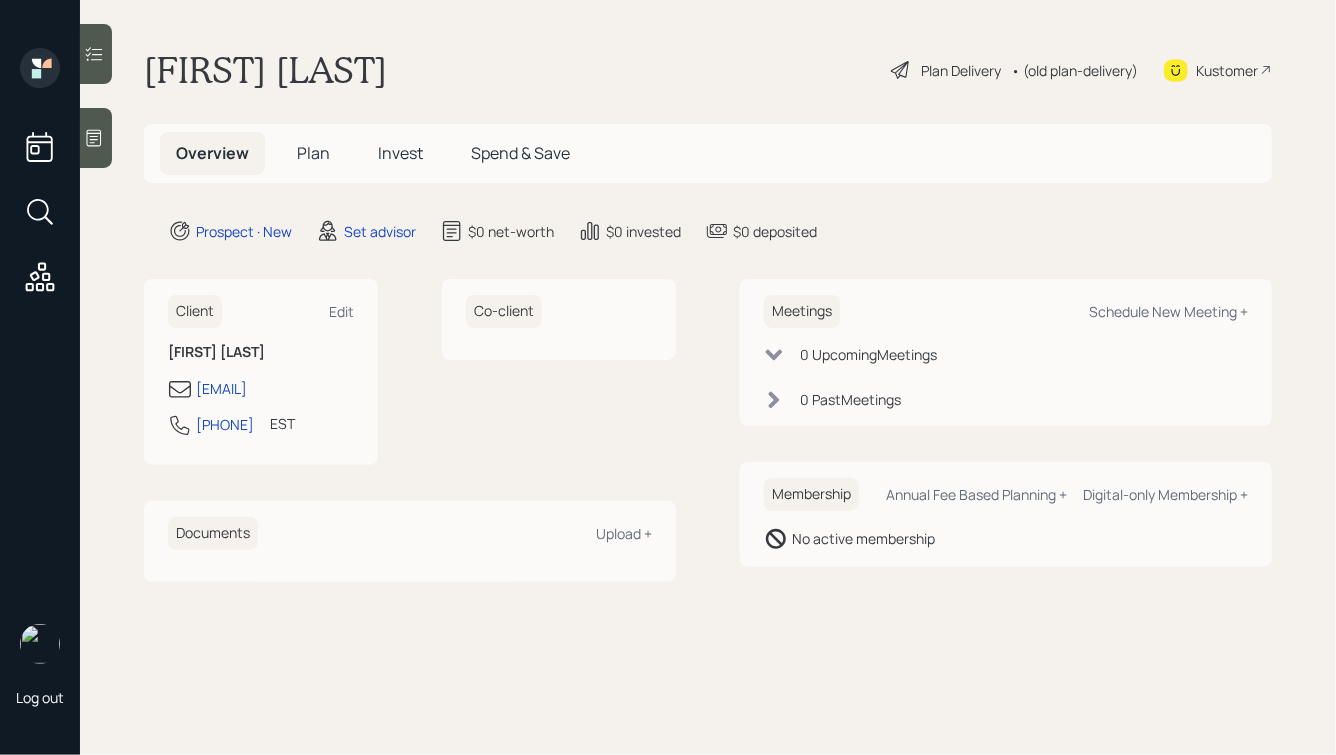 click 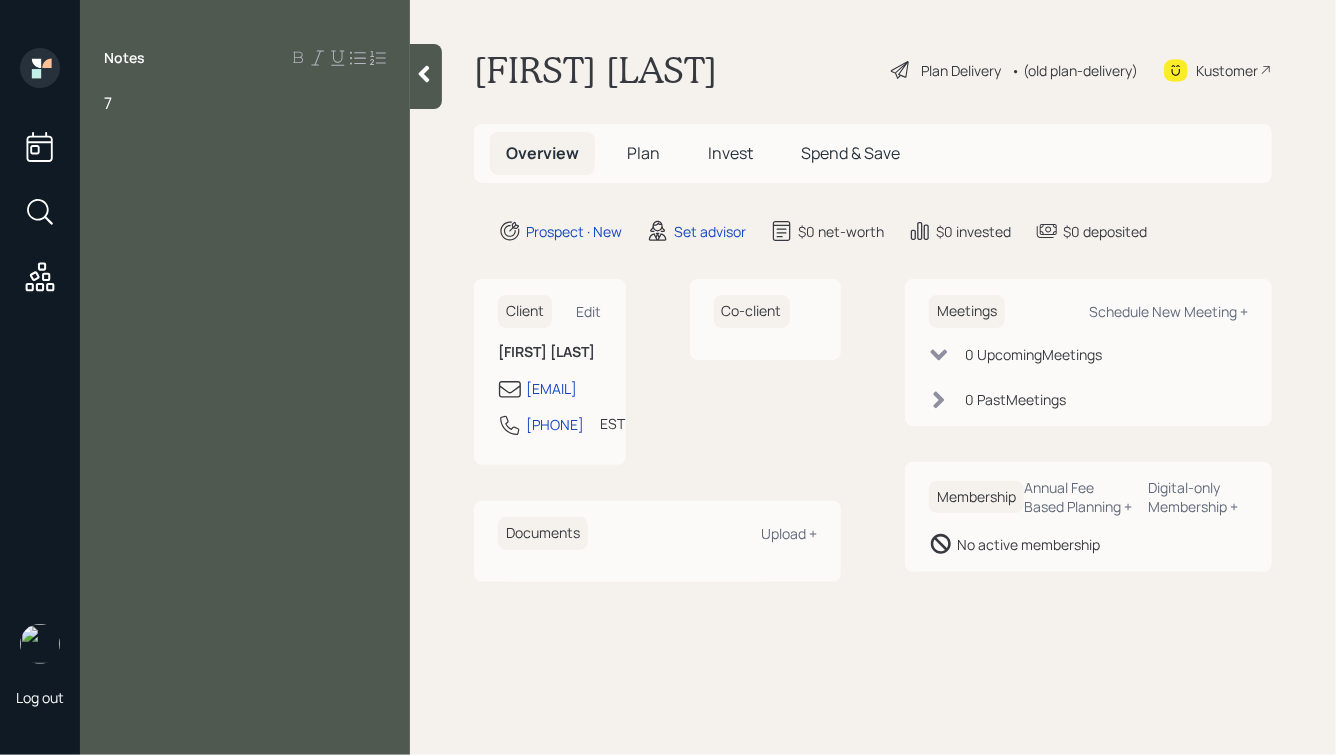 type 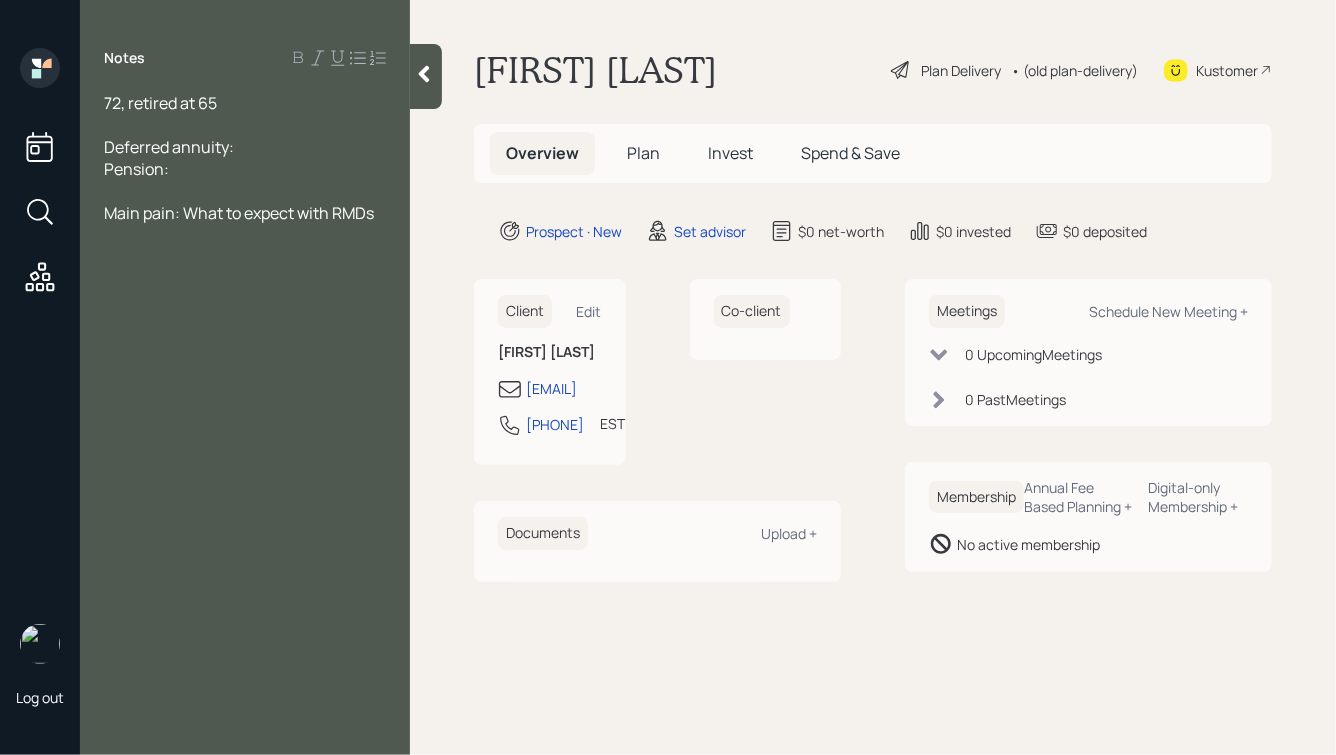 click on "Deferred annuity:" at bounding box center [245, 147] 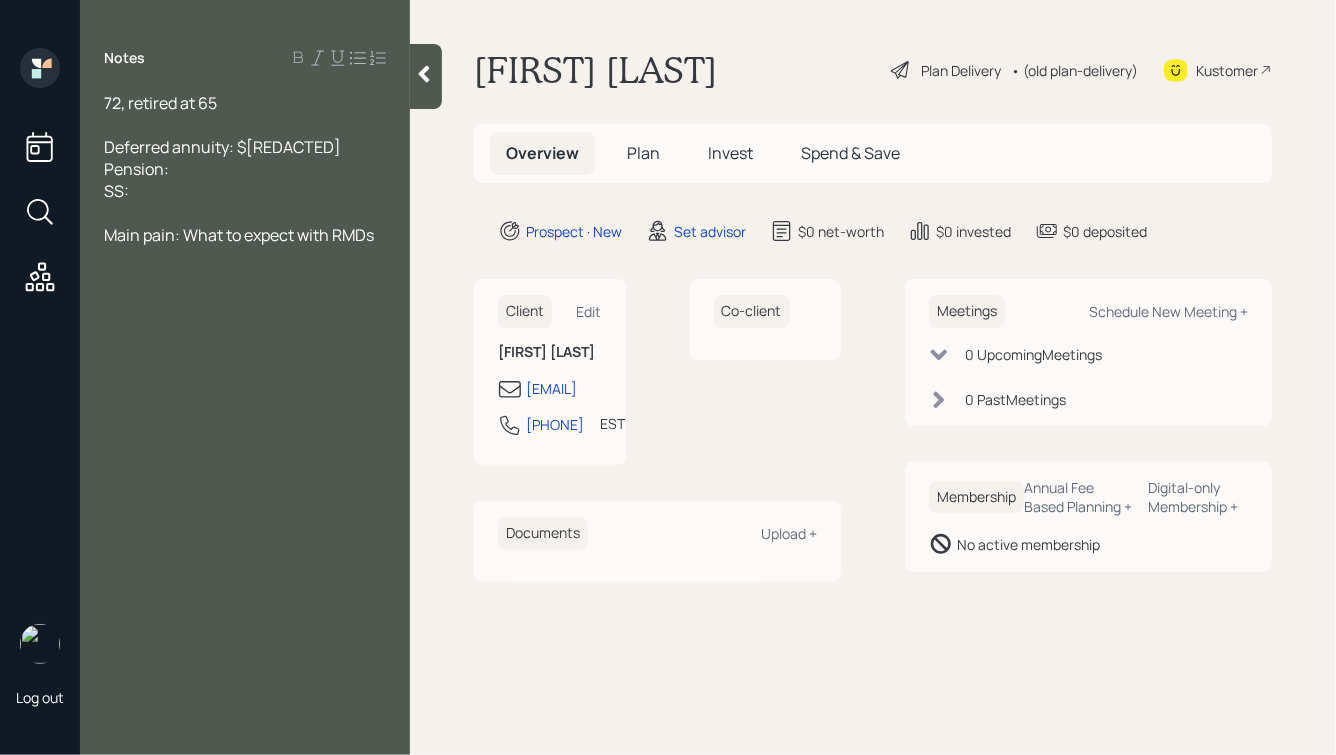 click on "Pension:" at bounding box center (245, 169) 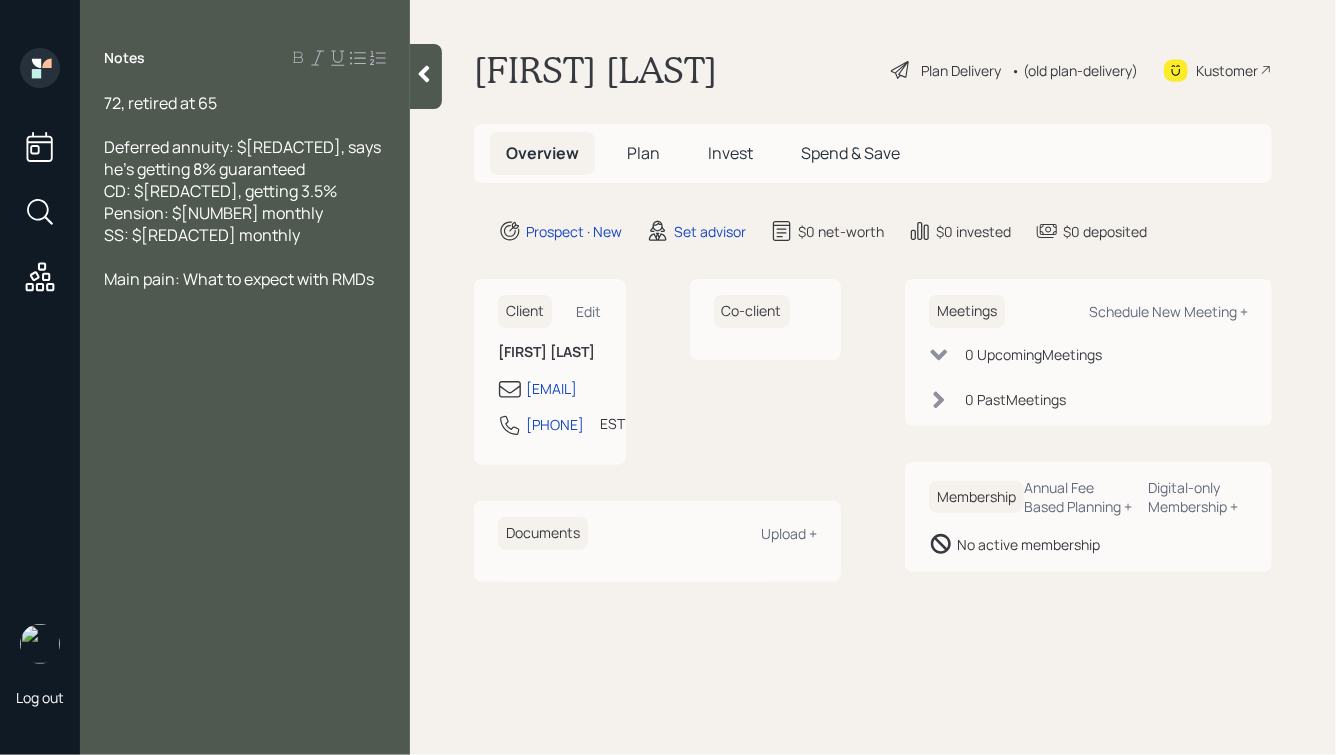 click on "72, retired at 65" at bounding box center [245, 103] 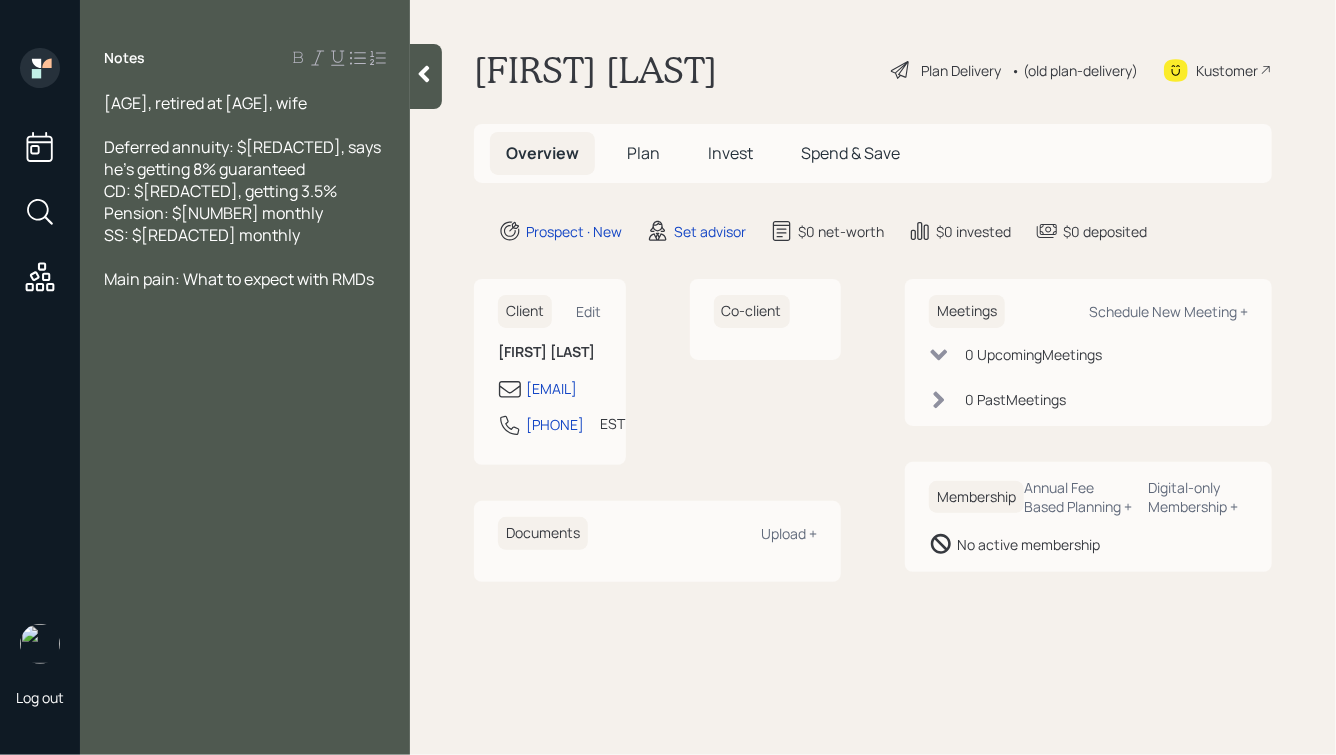 click on "SS: $[REDACTED] monthly" at bounding box center [245, 235] 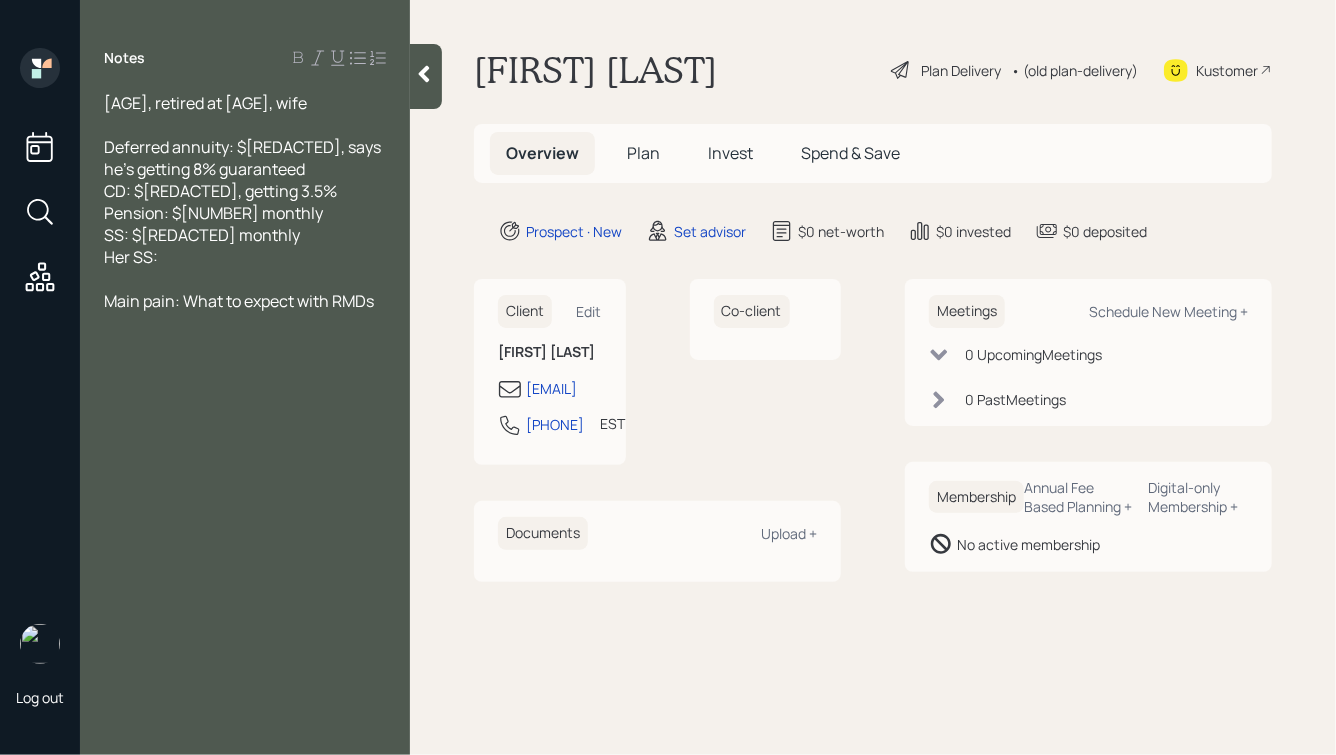 click on "[AGE], retired at [AGE], wife" at bounding box center (245, 103) 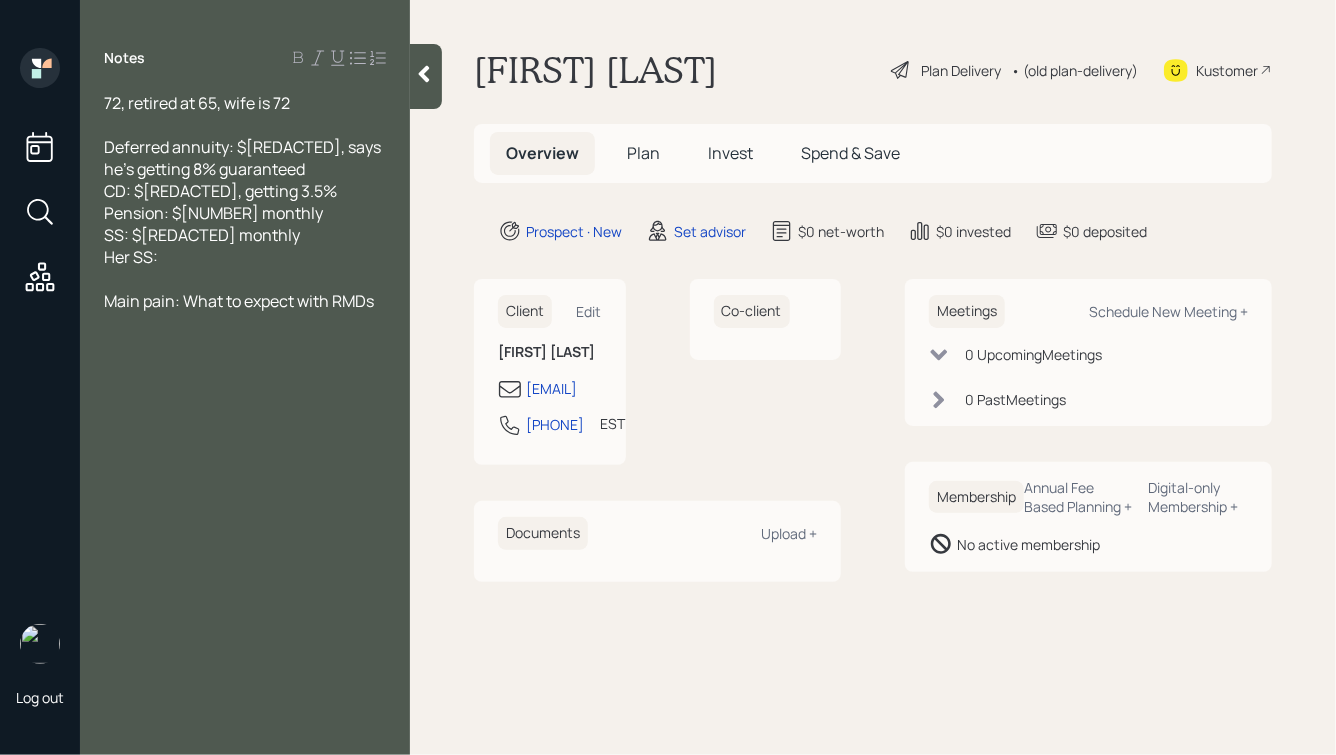 click on "Her SS:" at bounding box center [245, 257] 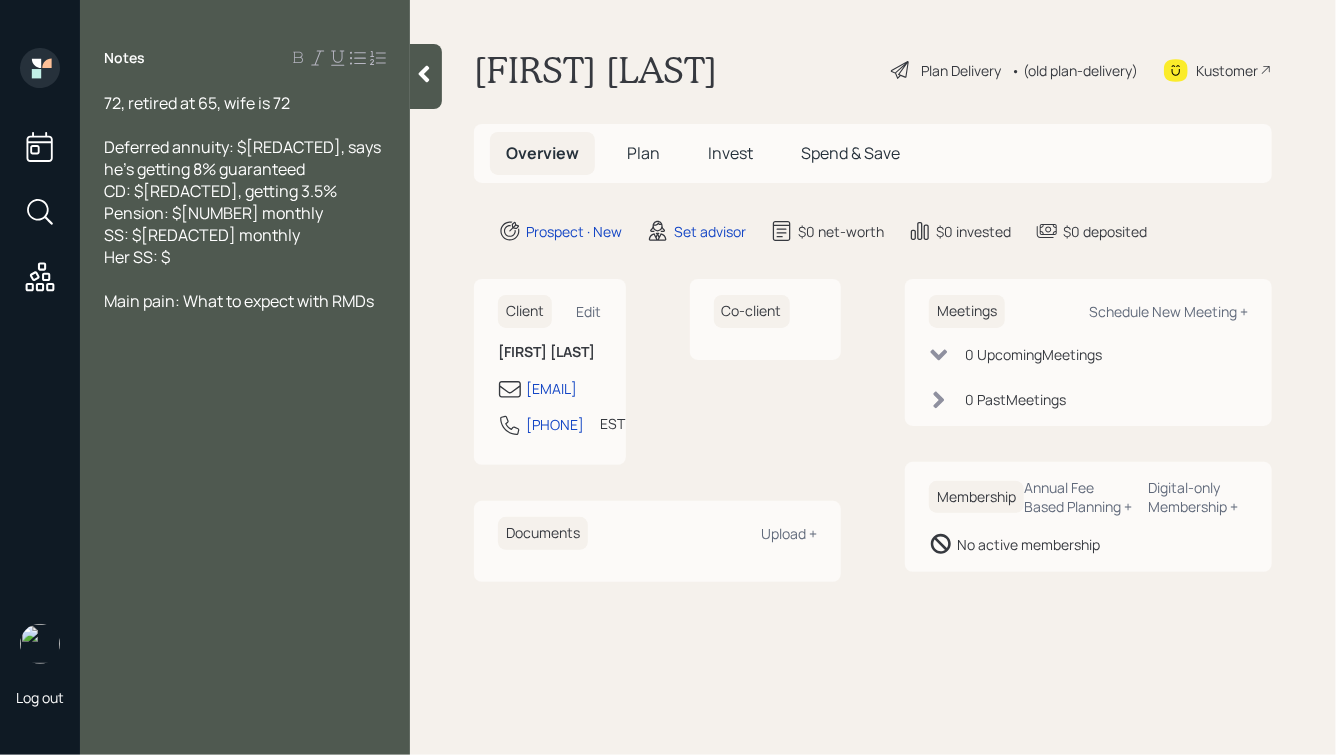 click on "SS: $[REDACTED] monthly" at bounding box center (245, 235) 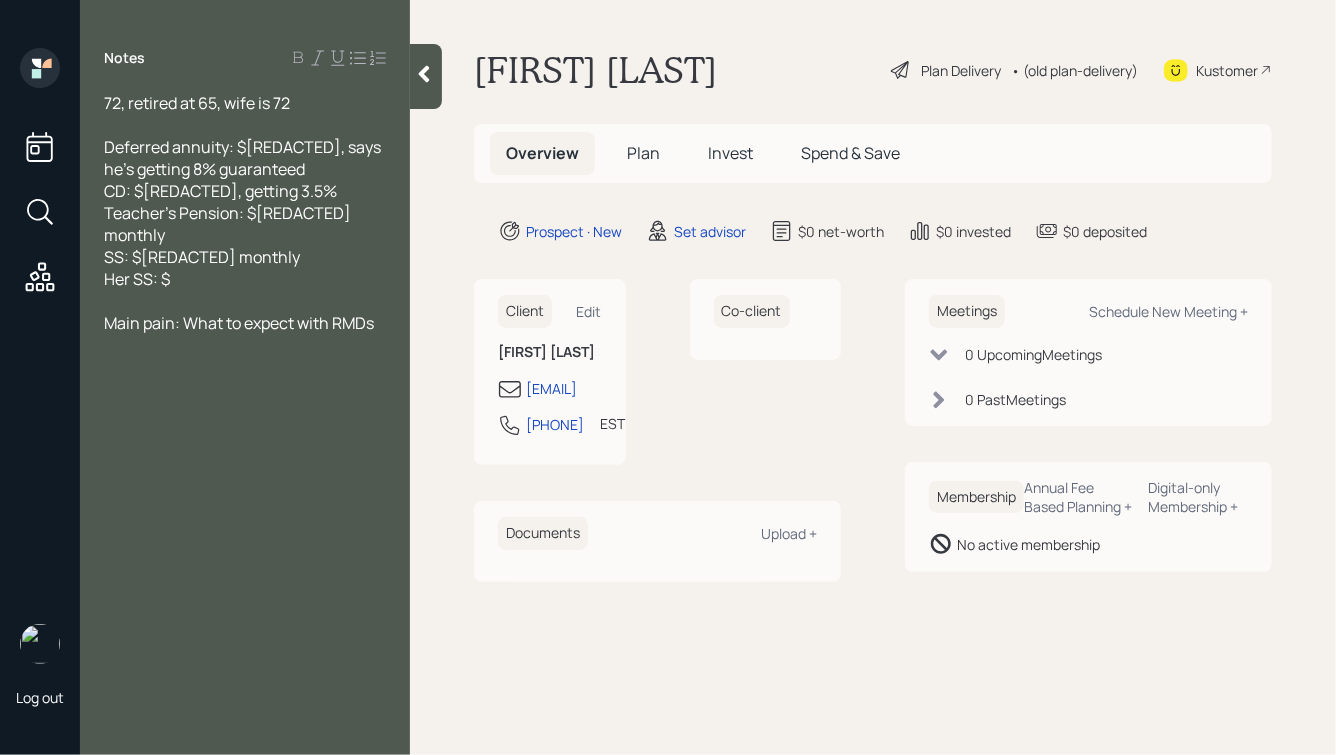 click on "SS: $[REDACTED] monthly" at bounding box center [245, 257] 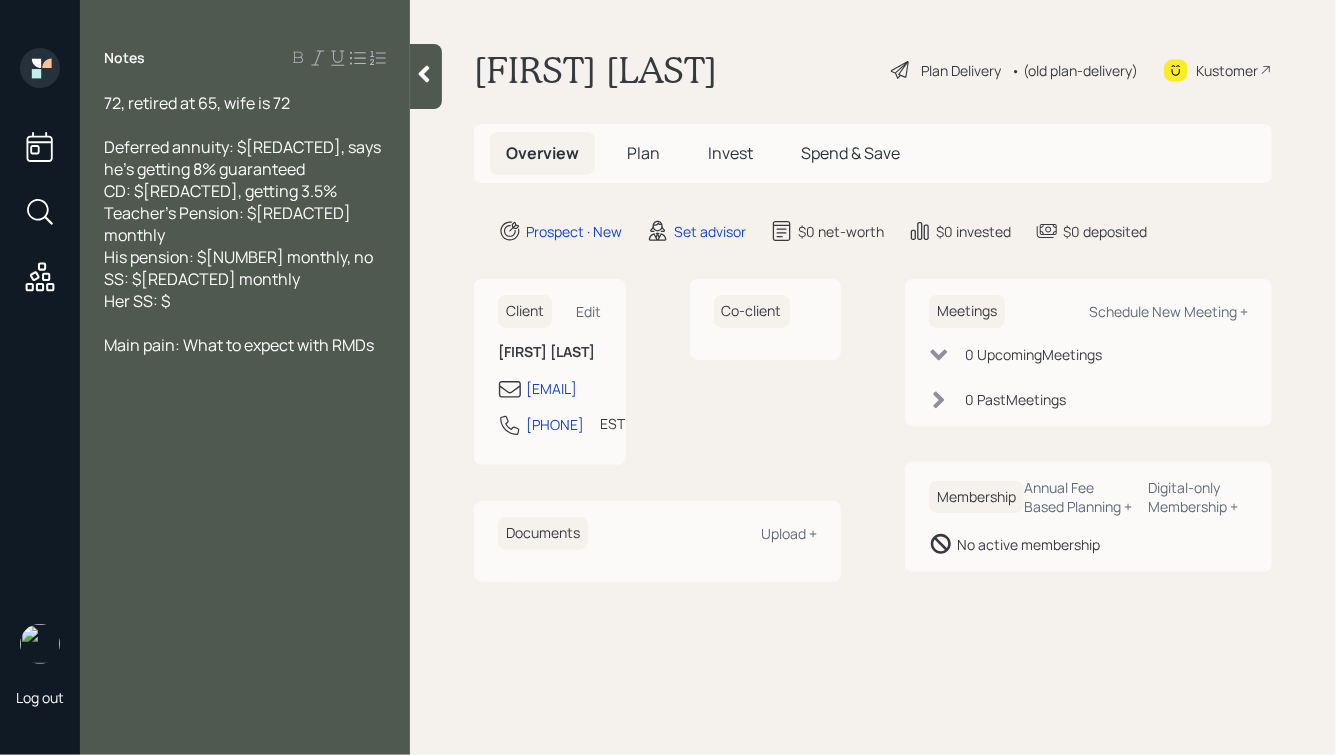 click on "His pension: $[NUMBER] monthly, no" at bounding box center (238, 257) 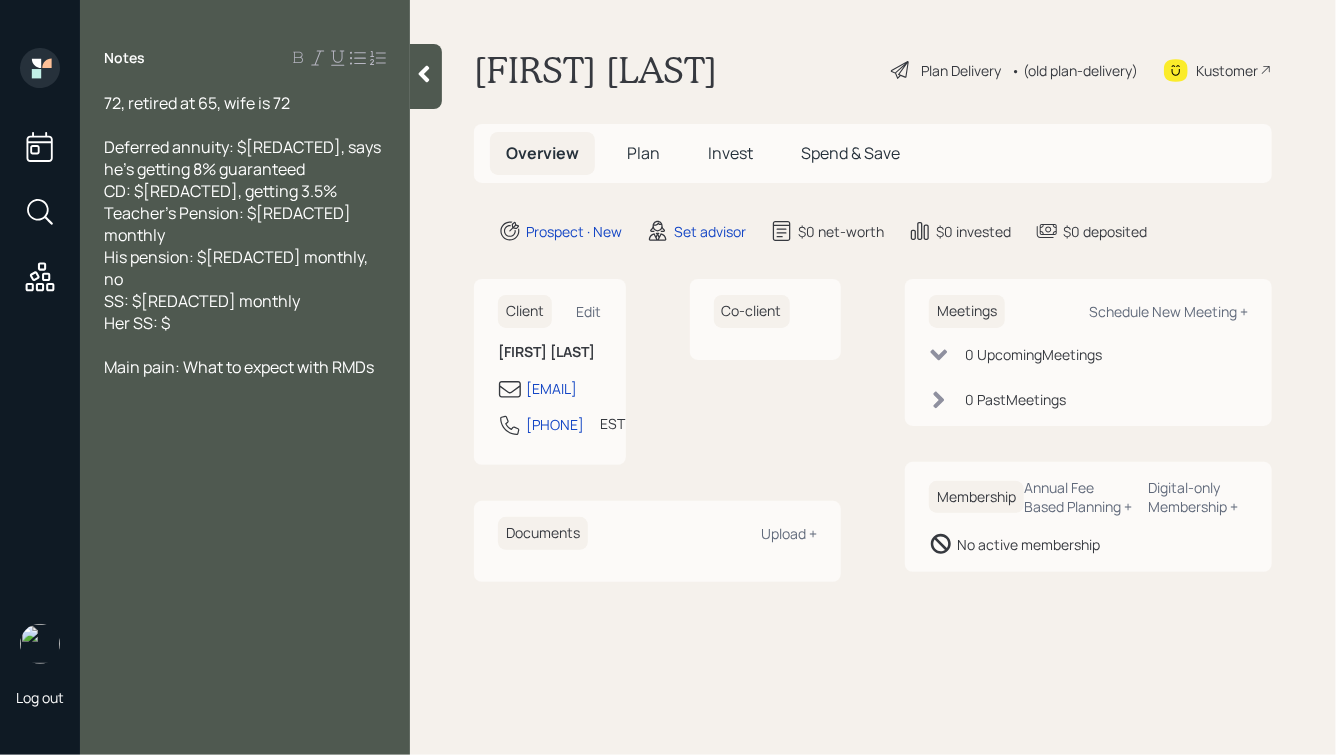 click on "His pension: $[REDACTED] monthly, no" at bounding box center [237, 268] 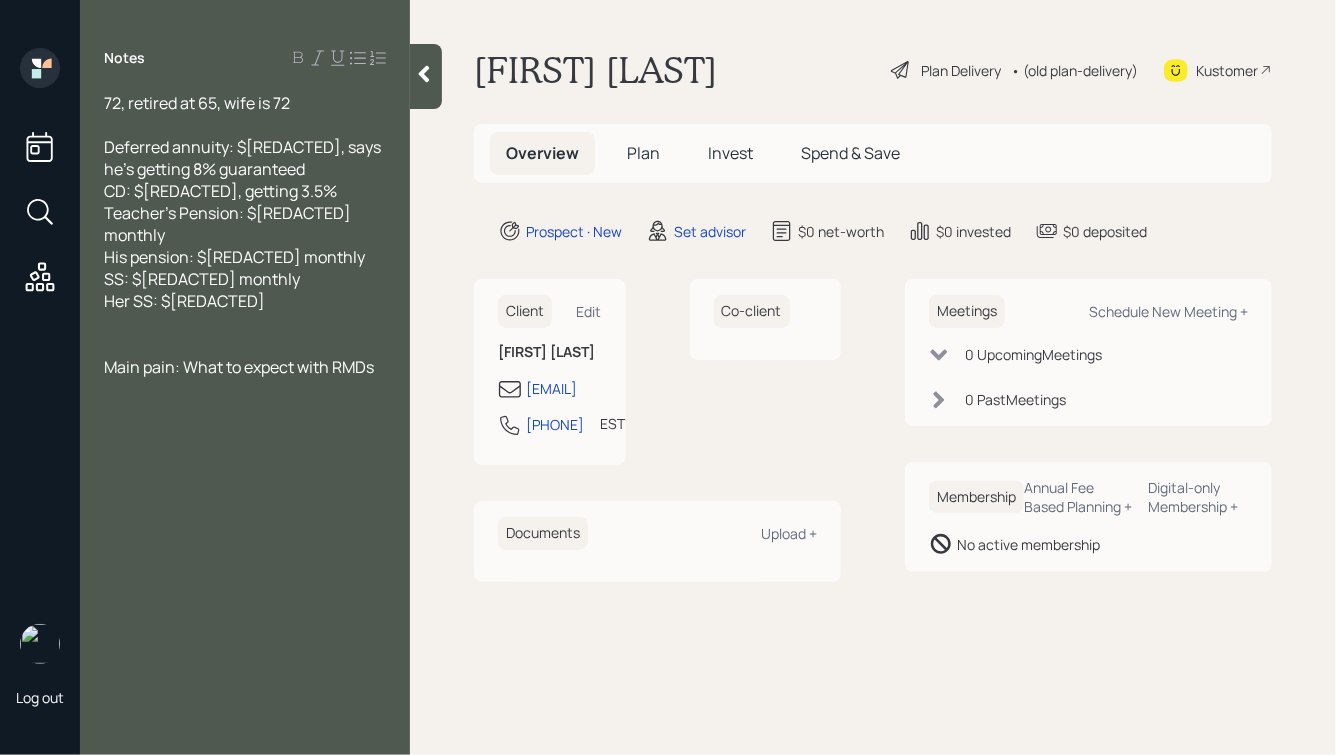 click on "Teacher's Pension: $[REDACTED] monthly" at bounding box center (229, 224) 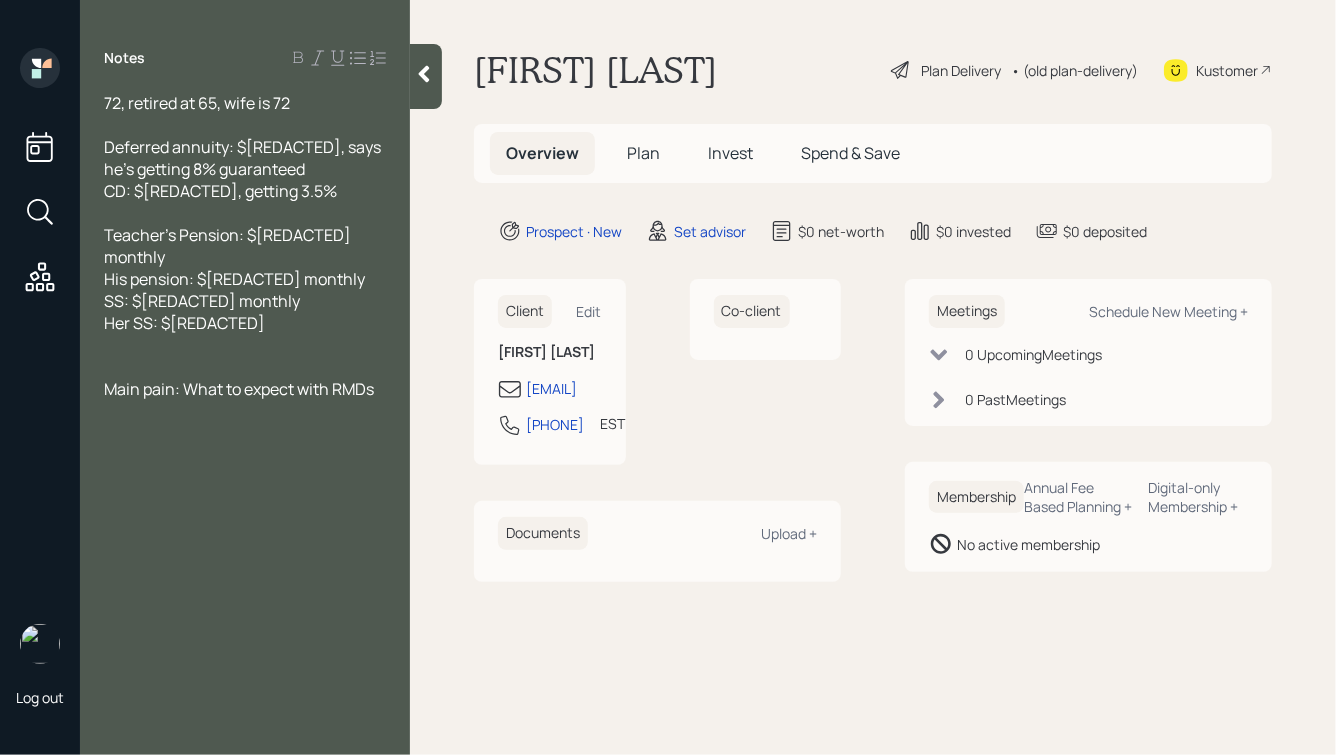 click on "Her SS: $[REDACTED]" at bounding box center [245, 323] 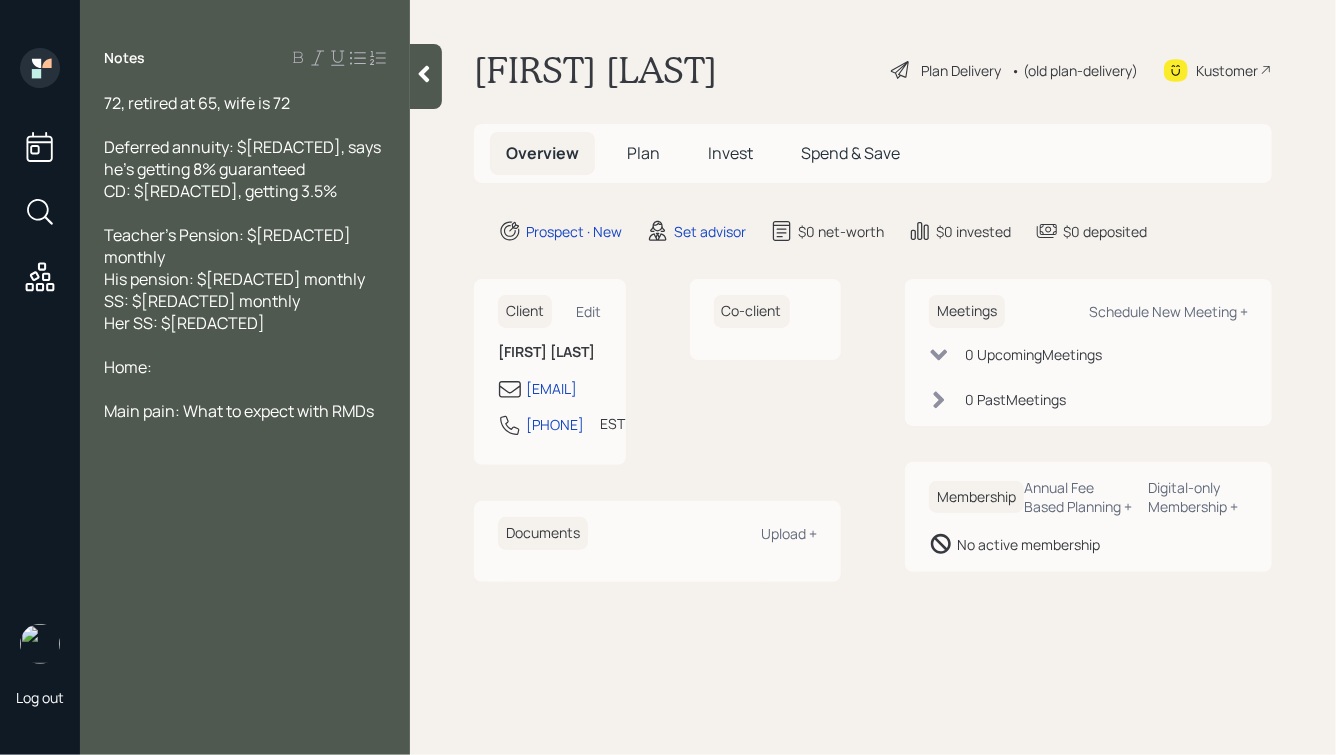 click on "Home:" at bounding box center (128, 367) 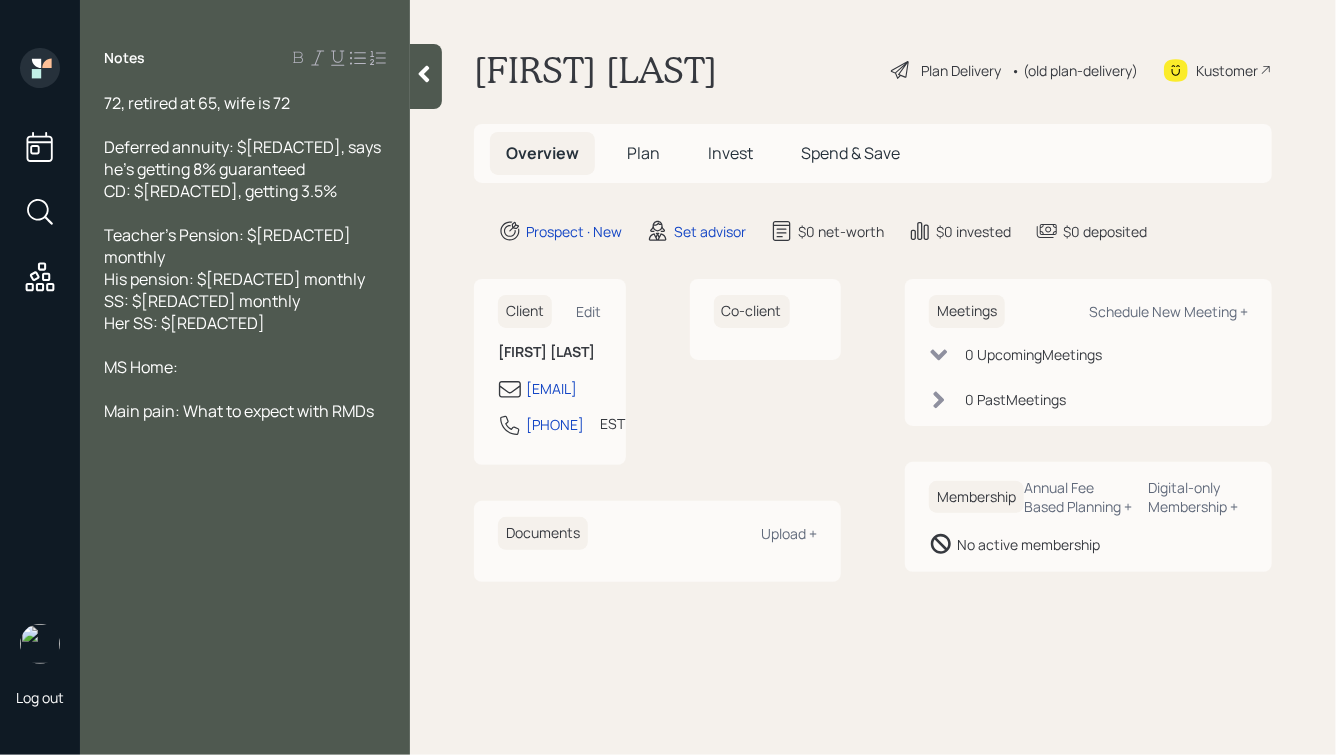 click on "MS Home:" at bounding box center [245, 367] 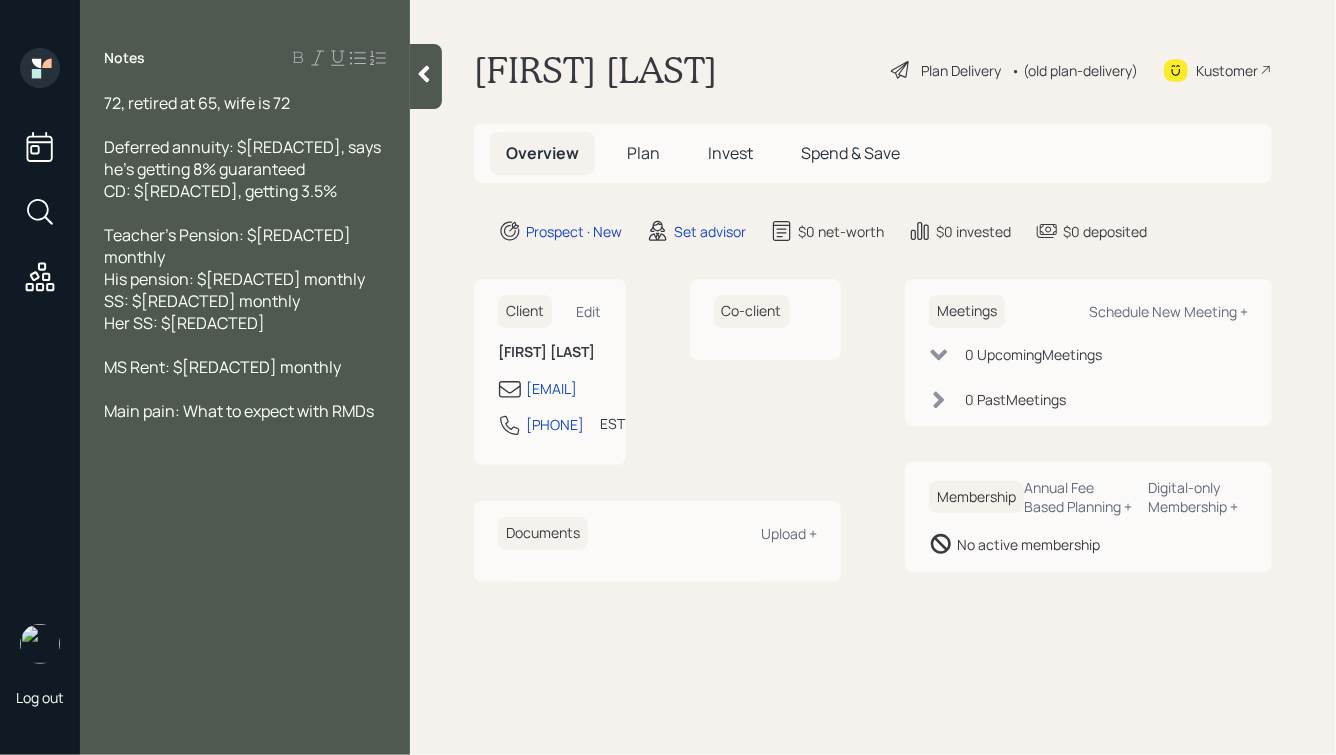 click at bounding box center [245, 345] 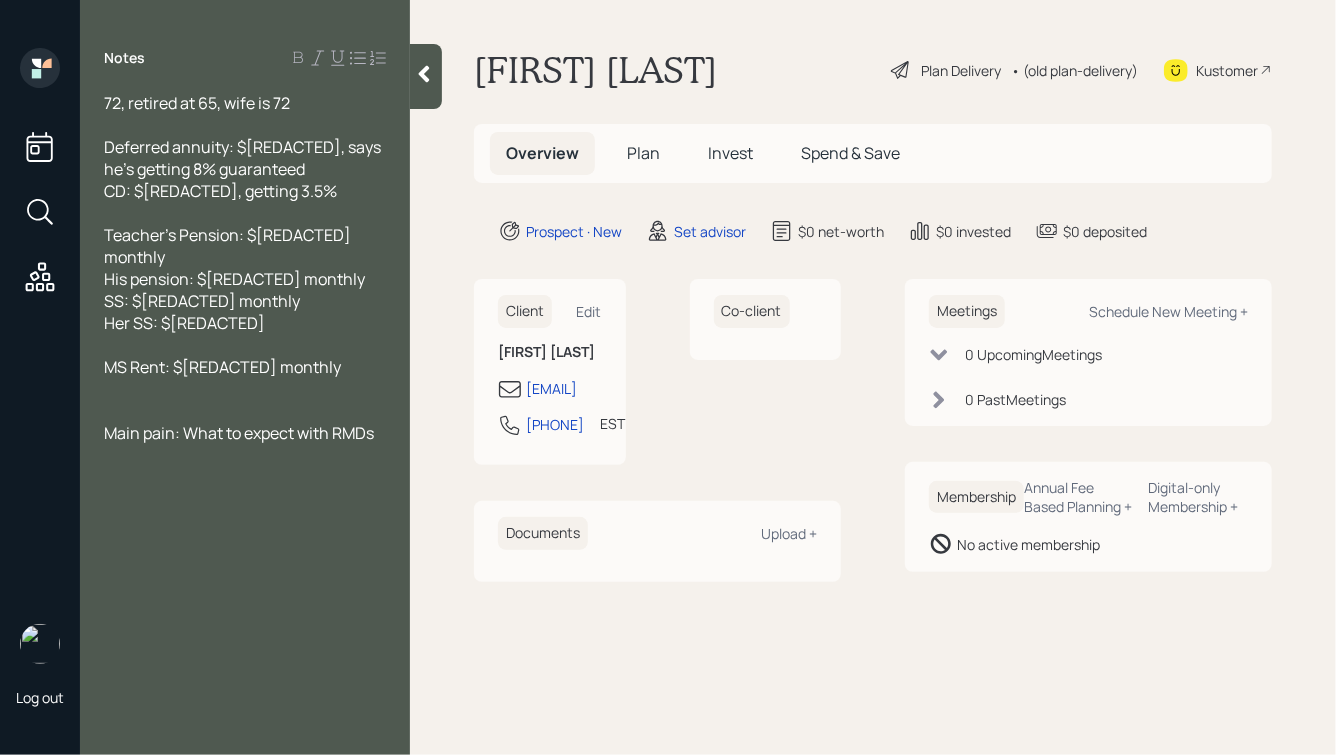 click on "Deferred annuity: $[REDACTED], says he's getting 8% guaranteed" at bounding box center [244, 158] 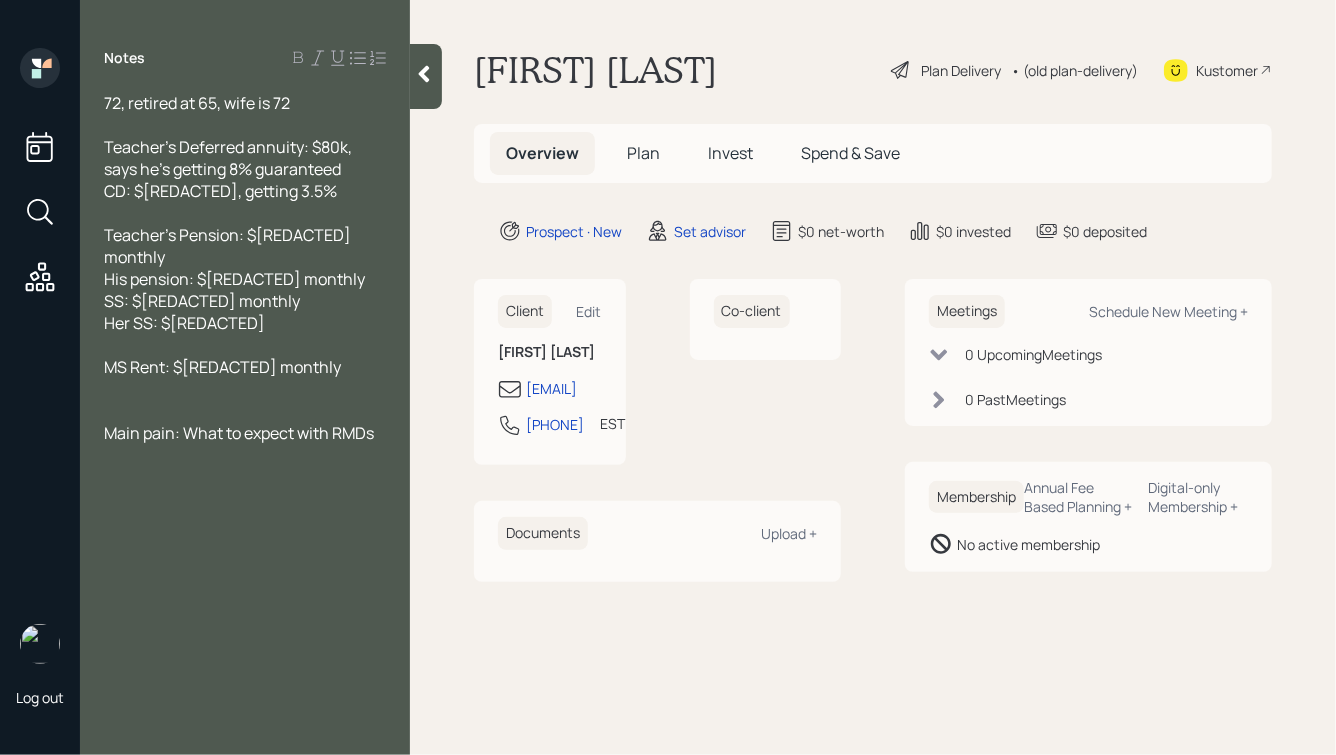 click at bounding box center [245, 389] 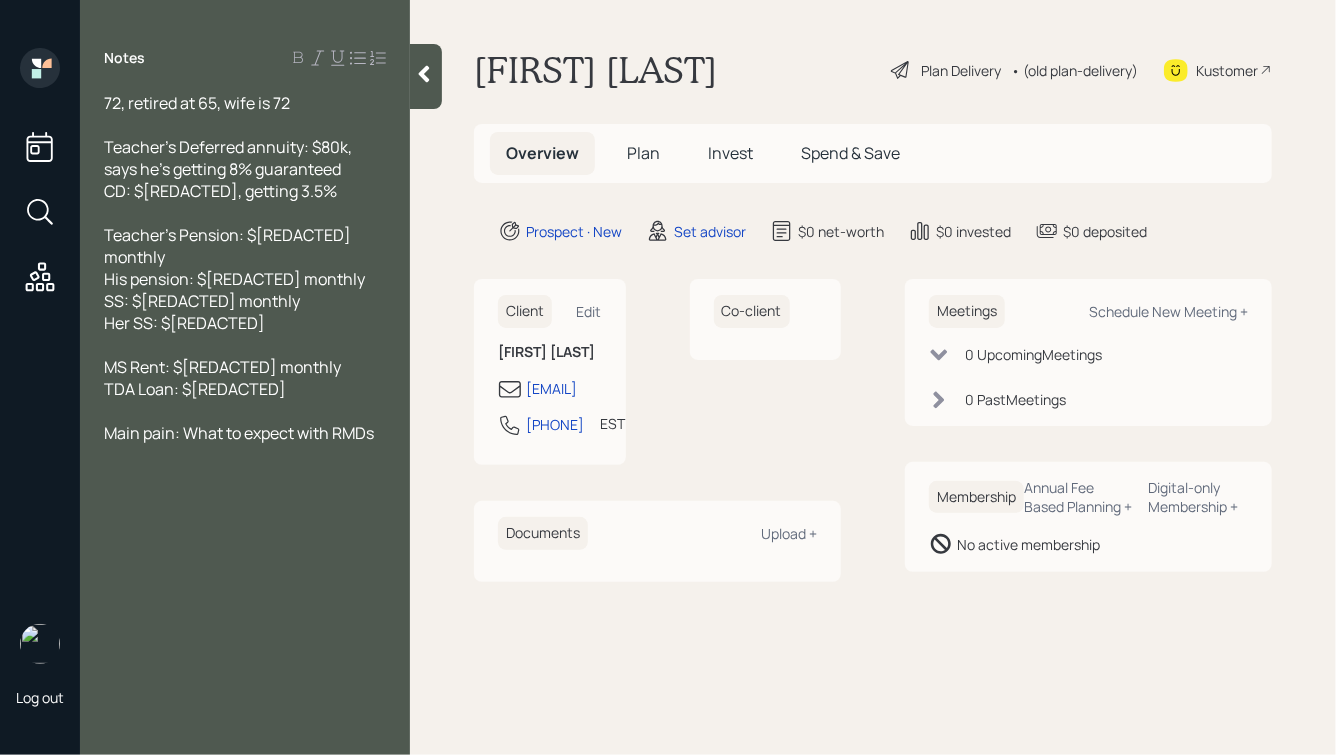 click on "CD: $[REDACTED], getting 3.5%" at bounding box center (245, 191) 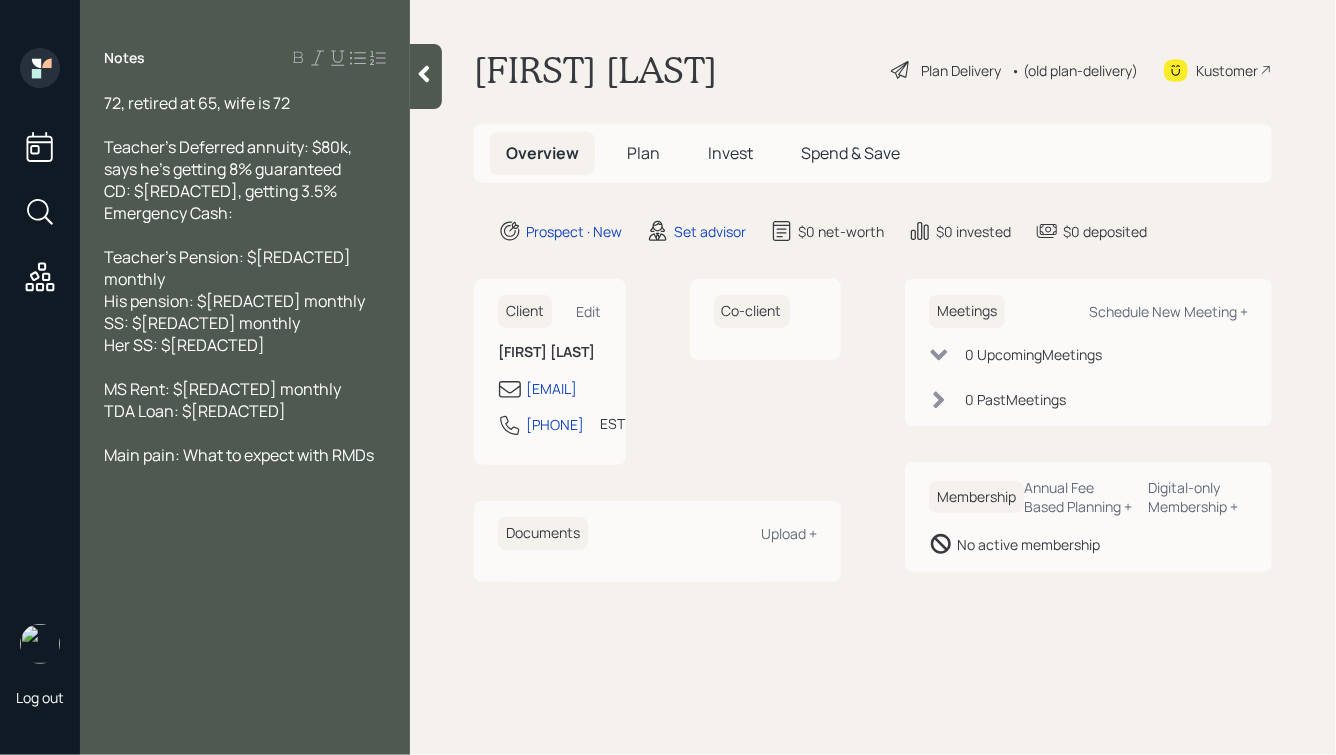 click on "TDA Loan: $[REDACTED]" at bounding box center (245, 411) 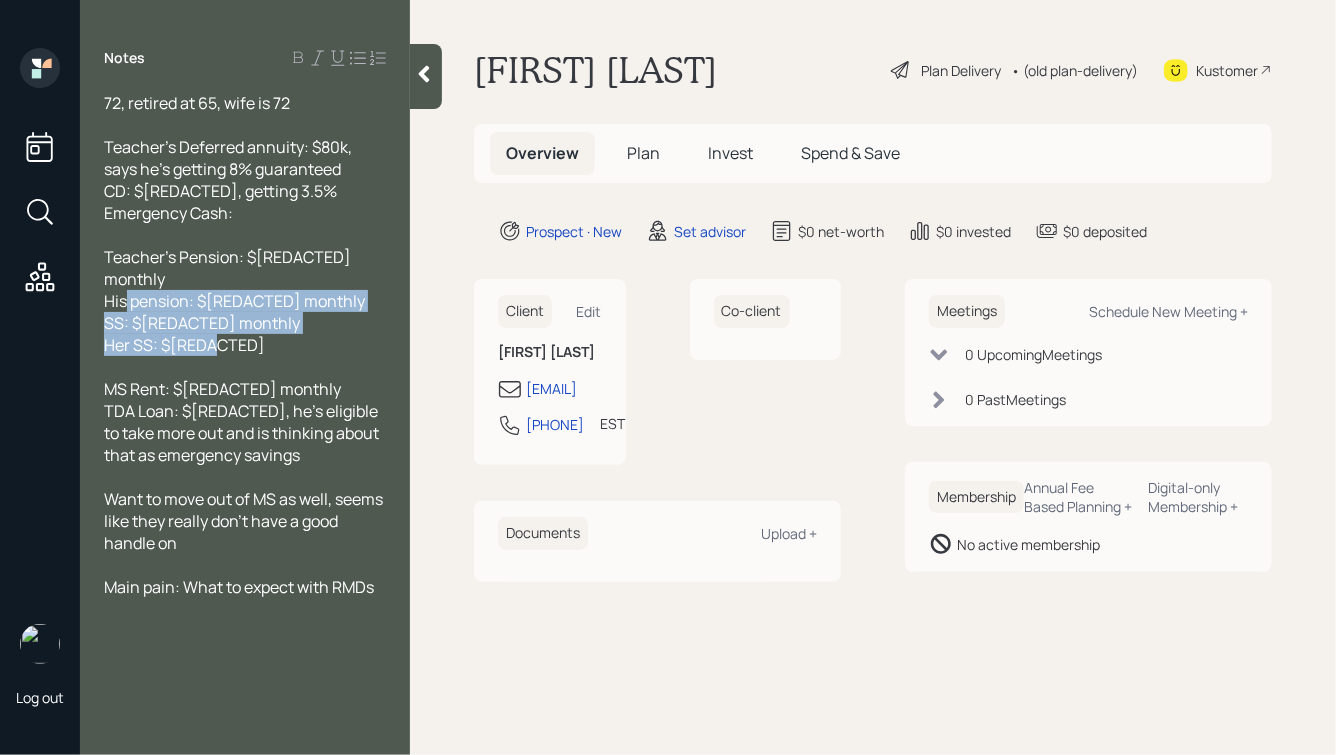 drag, startPoint x: 250, startPoint y: 323, endPoint x: 97, endPoint y: 260, distance: 165.46298 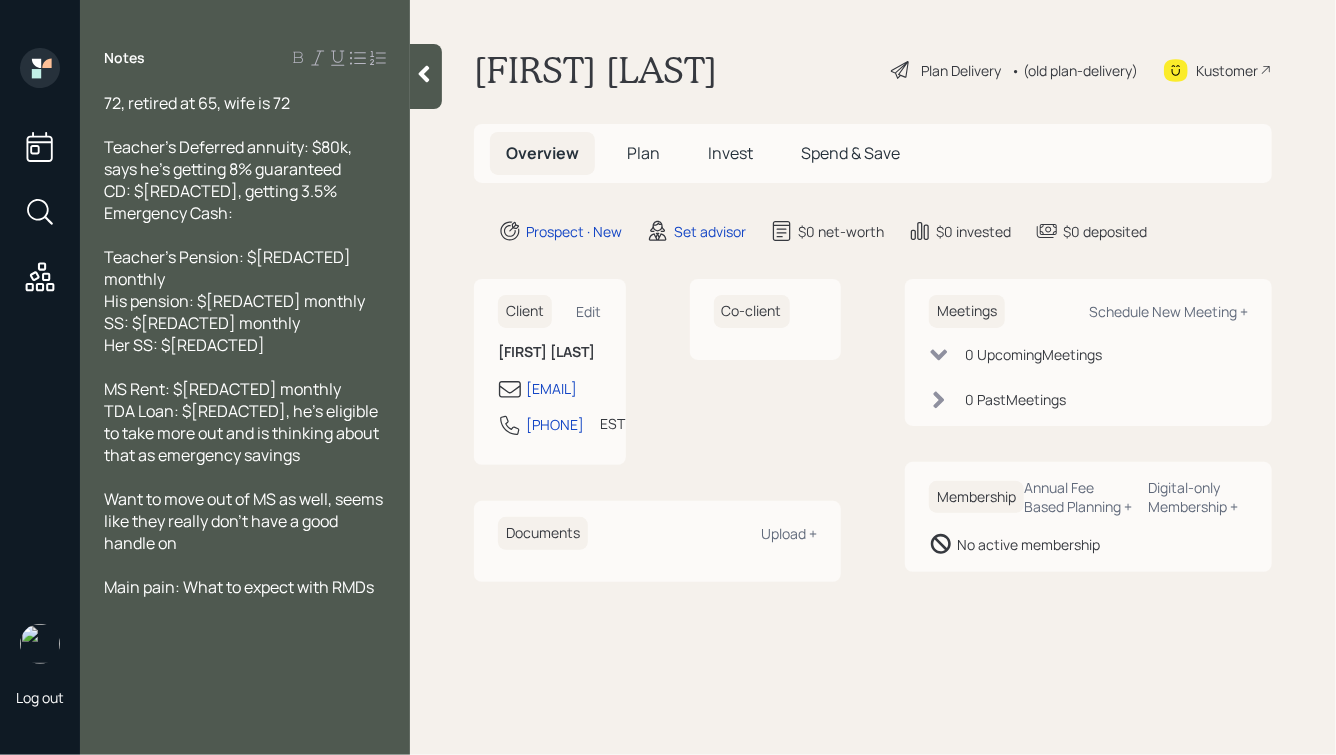 click at bounding box center (245, 367) 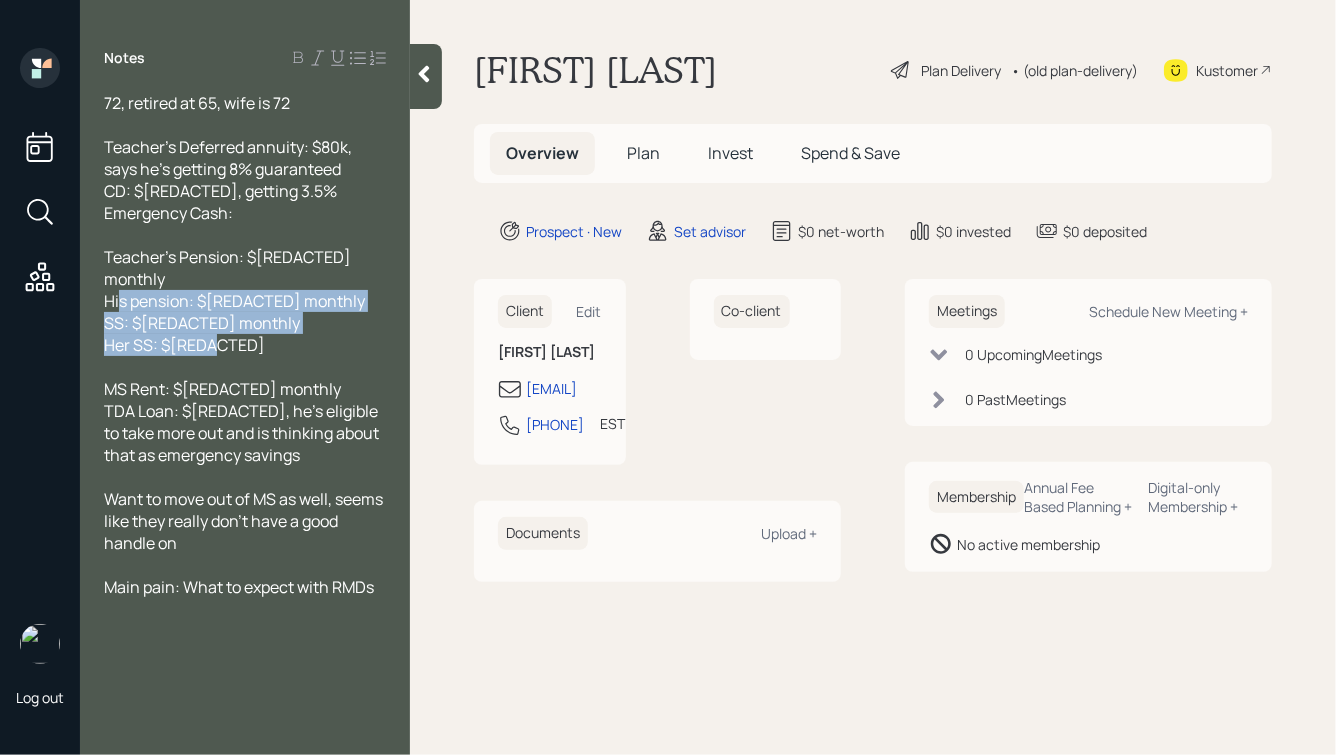 drag, startPoint x: 289, startPoint y: 329, endPoint x: 92, endPoint y: 267, distance: 206.52603 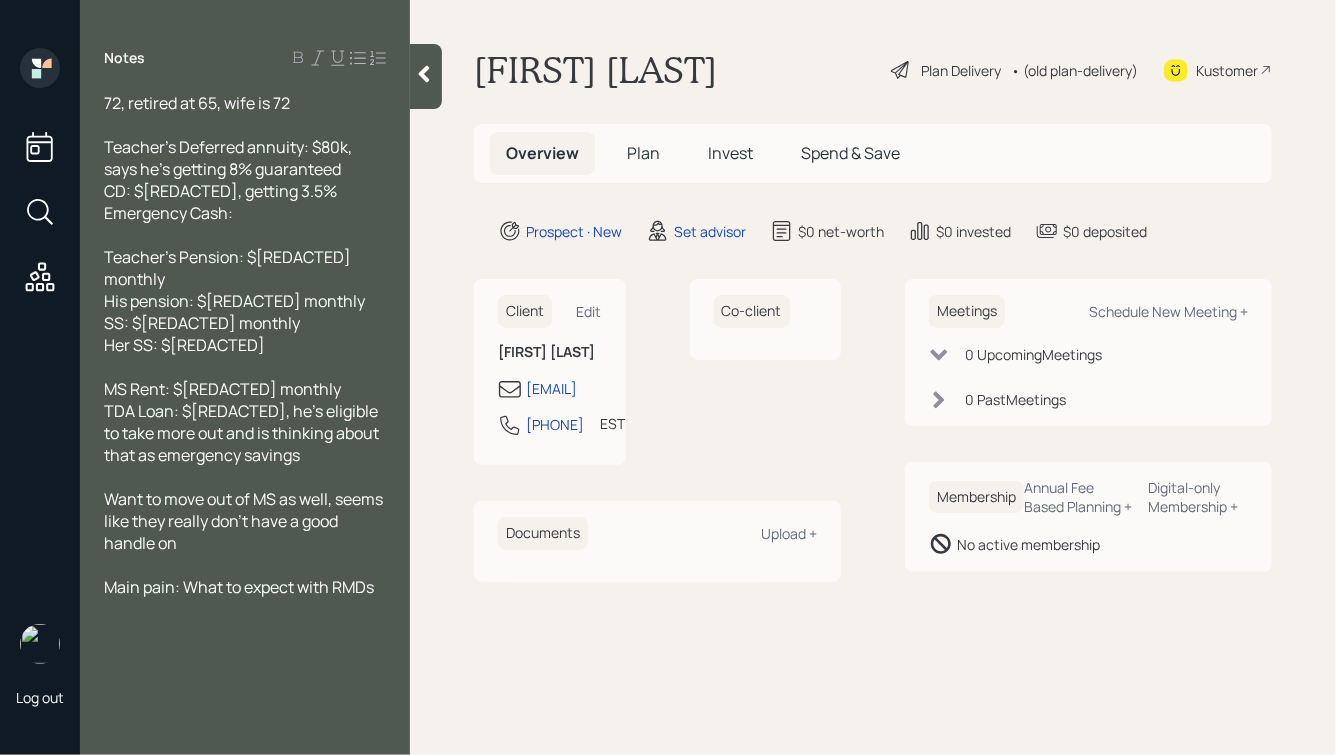 click at bounding box center (245, 367) 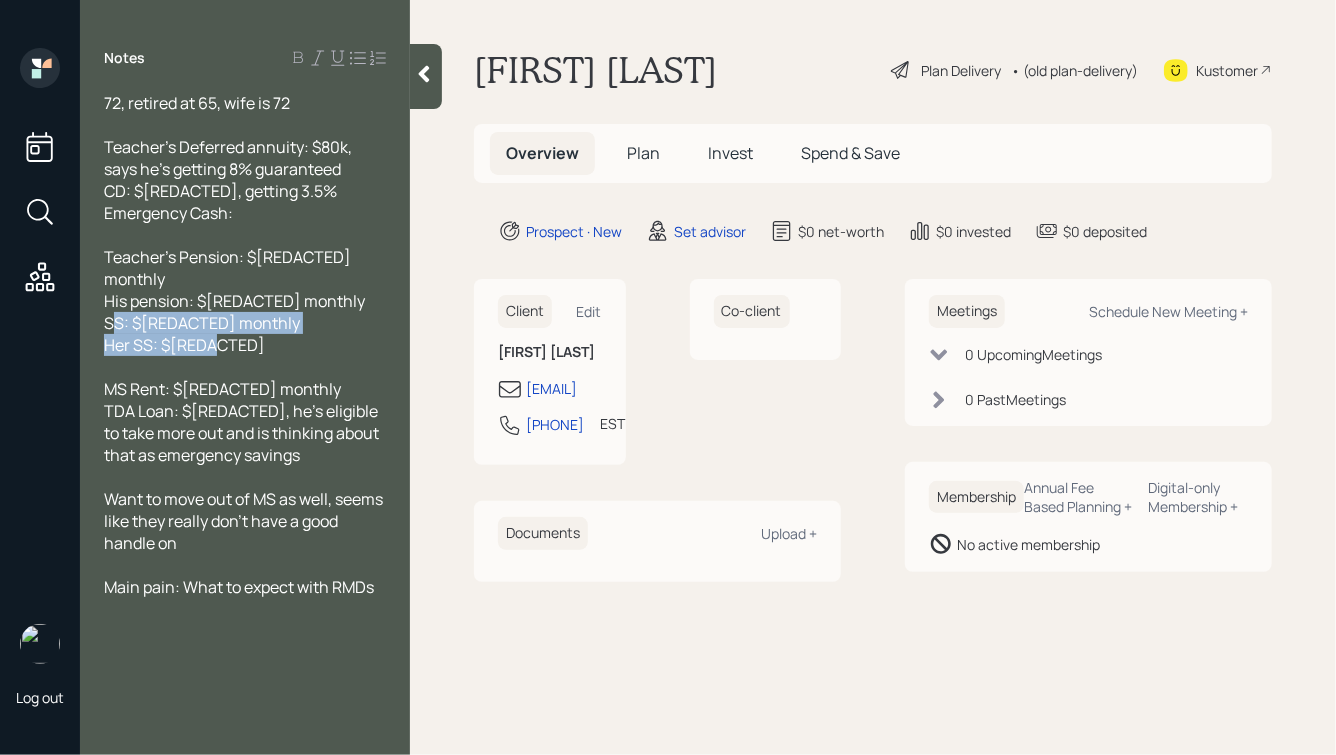 drag, startPoint x: 248, startPoint y: 324, endPoint x: 87, endPoint y: 283, distance: 166.1385 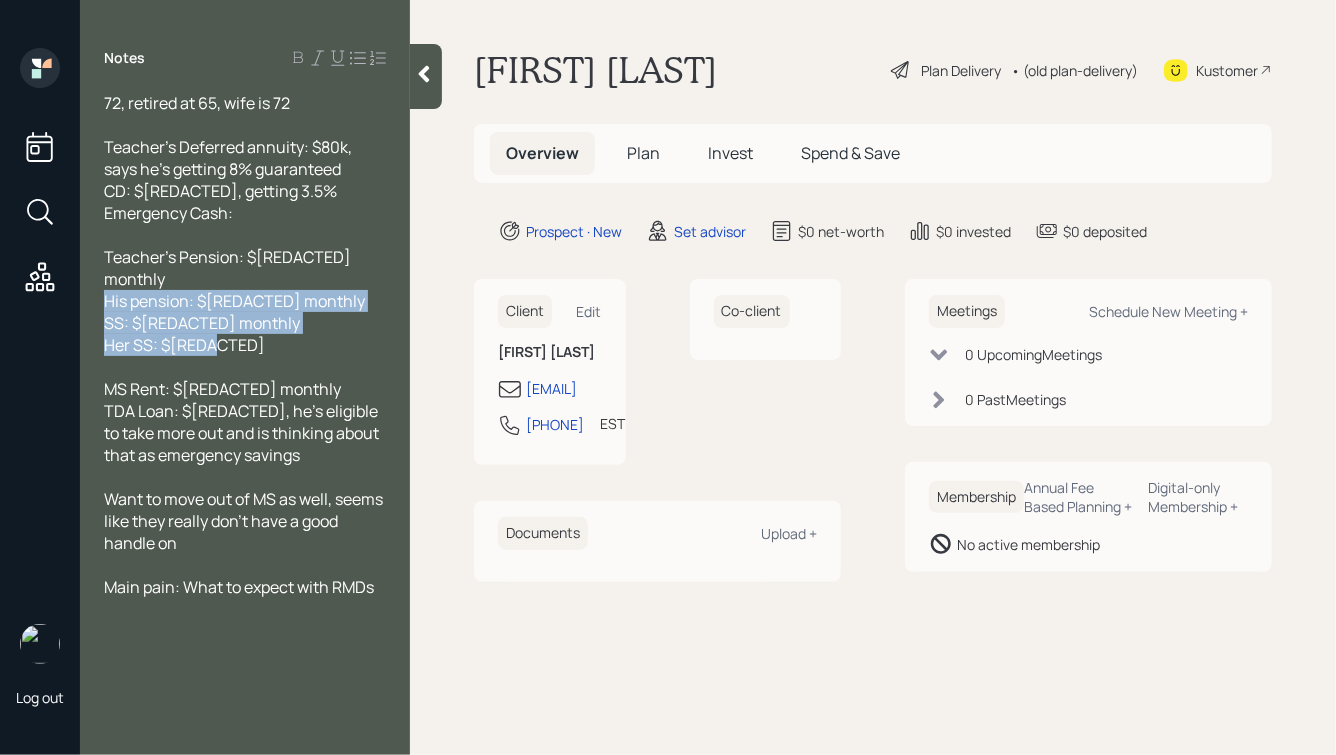 click on "Her SS: $[REDACTED]" at bounding box center [245, 345] 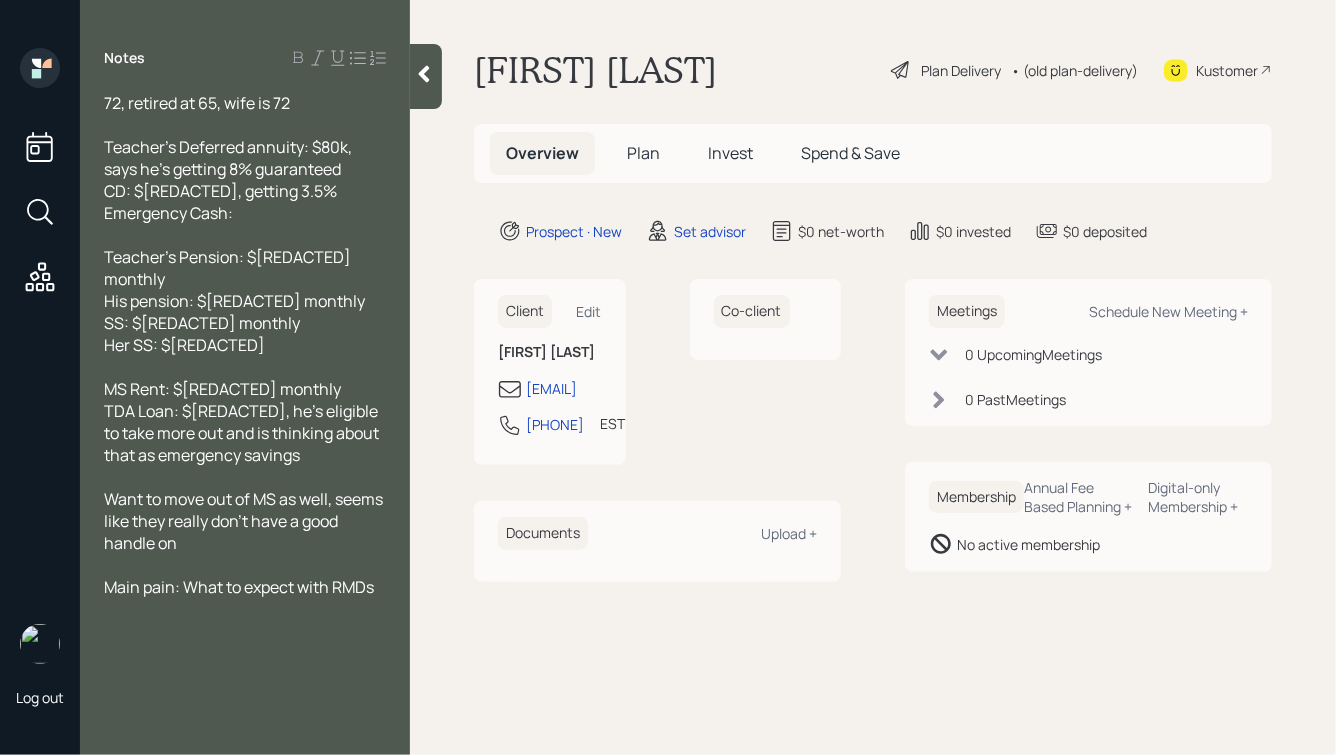 click on "Want to move out of MS as well, seems like they really don't have a good handle on" at bounding box center [245, 521] 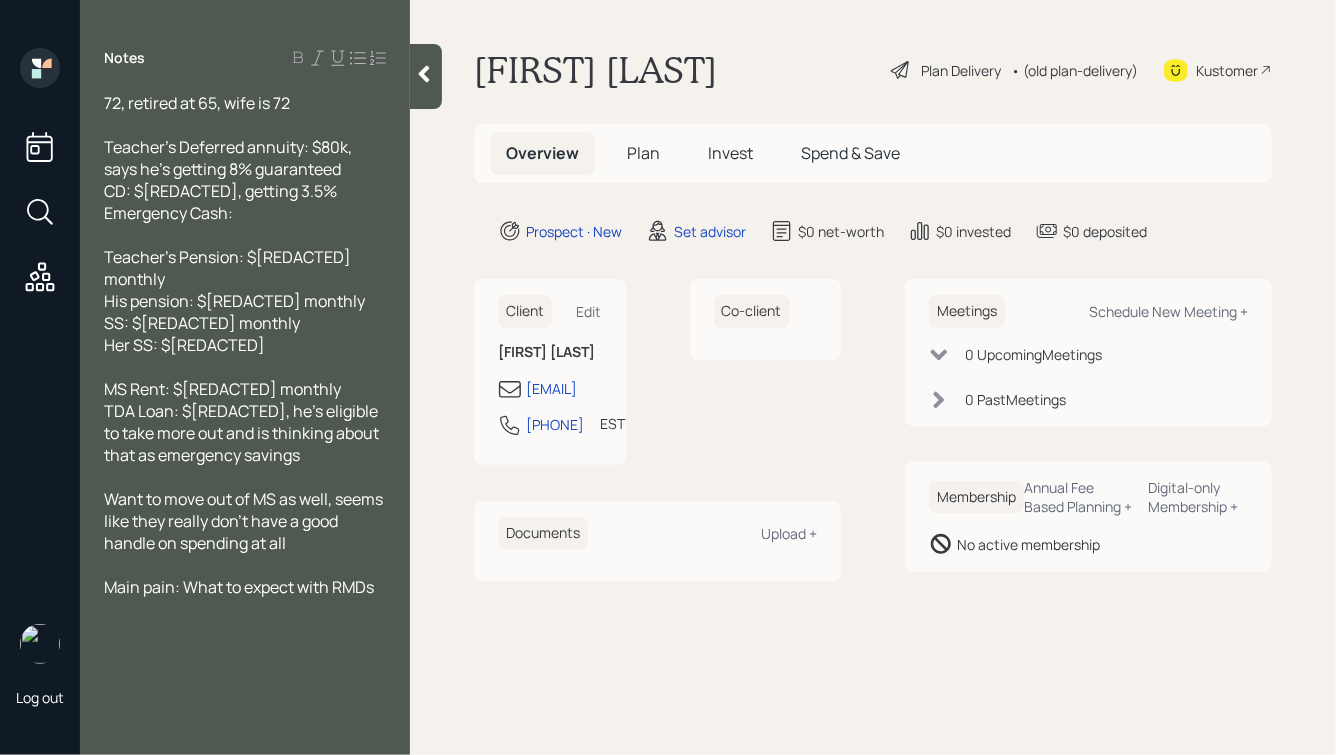 click 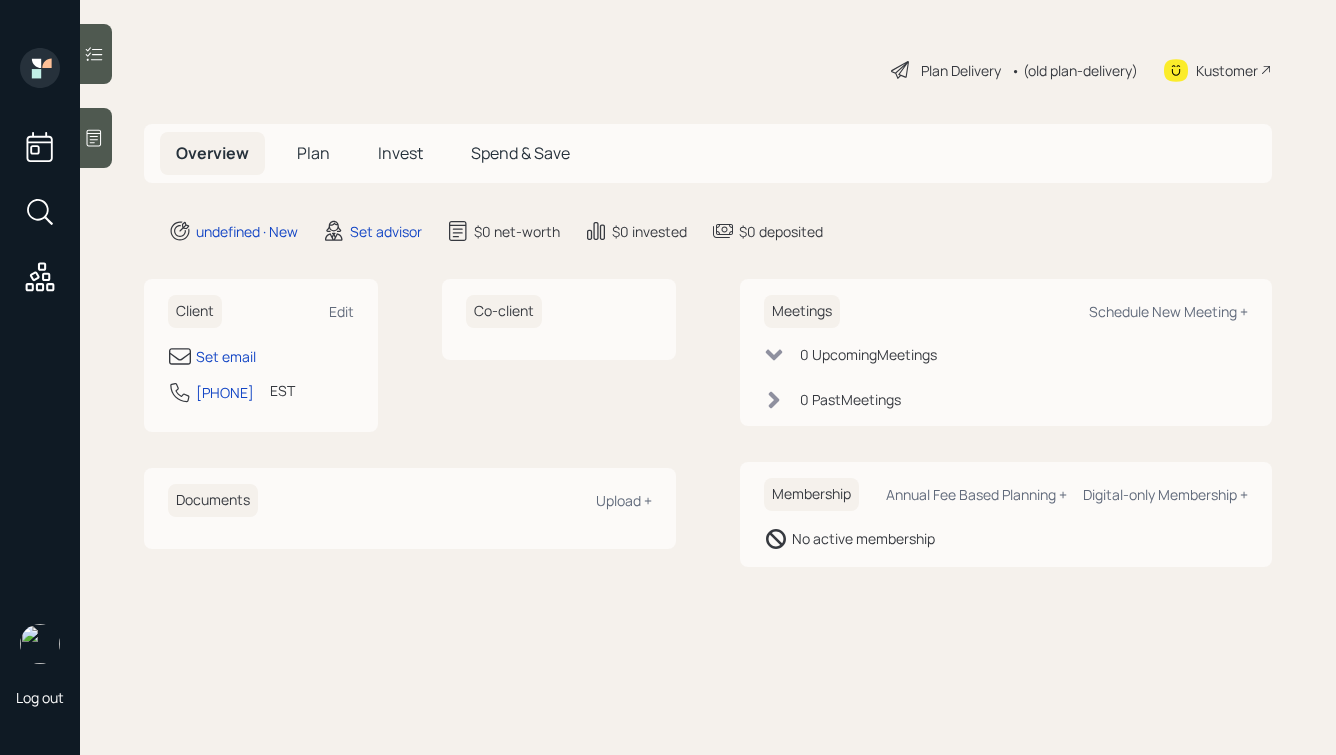 scroll, scrollTop: 0, scrollLeft: 0, axis: both 